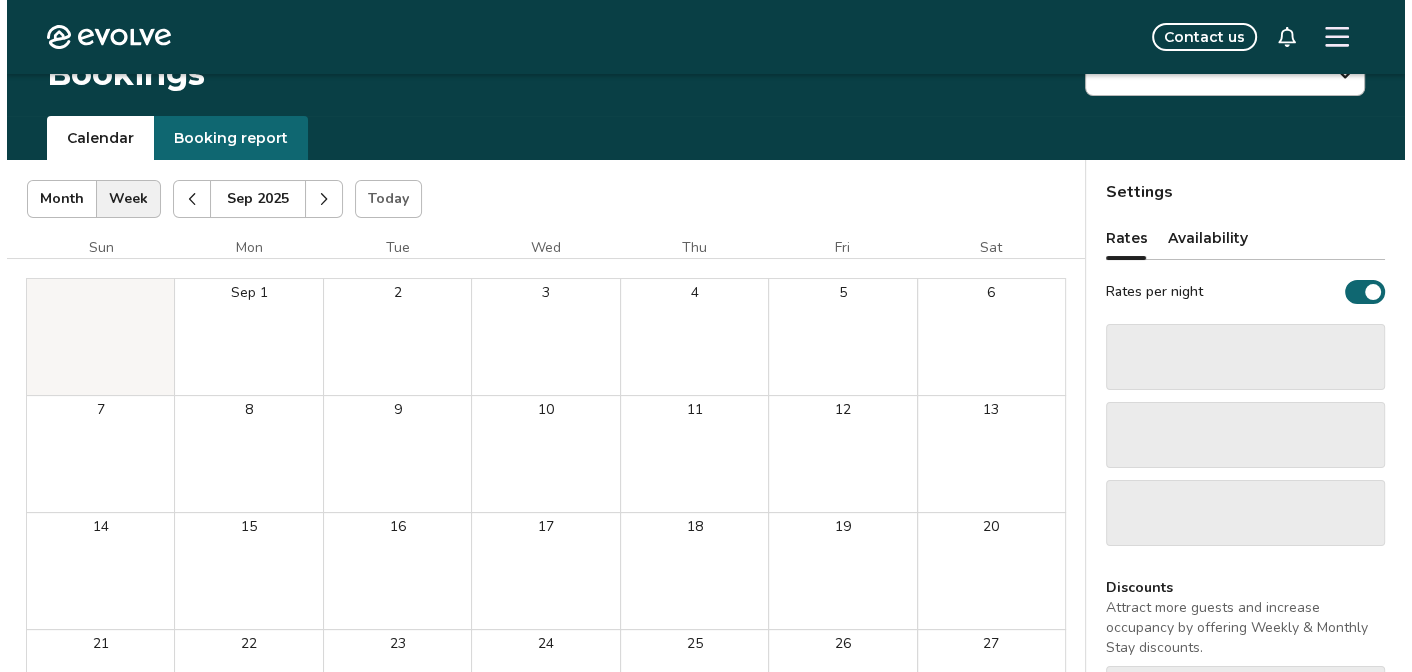 scroll, scrollTop: 0, scrollLeft: 0, axis: both 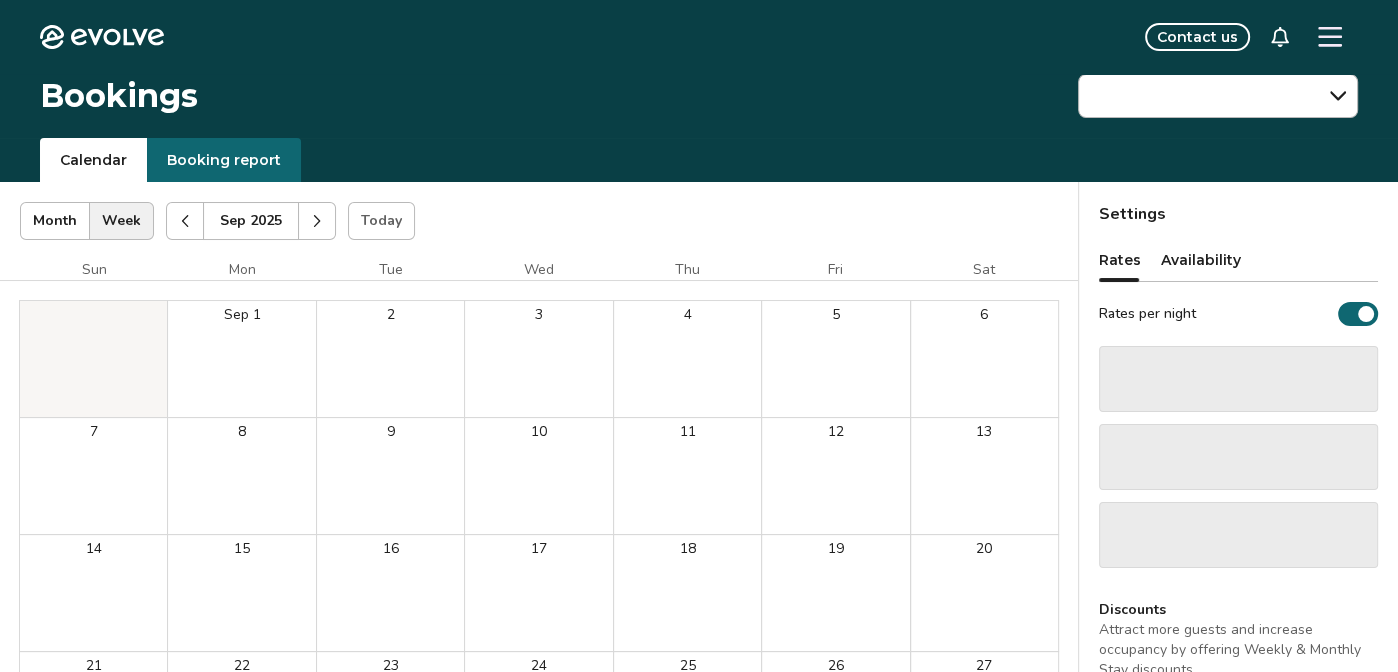 click at bounding box center [185, 221] 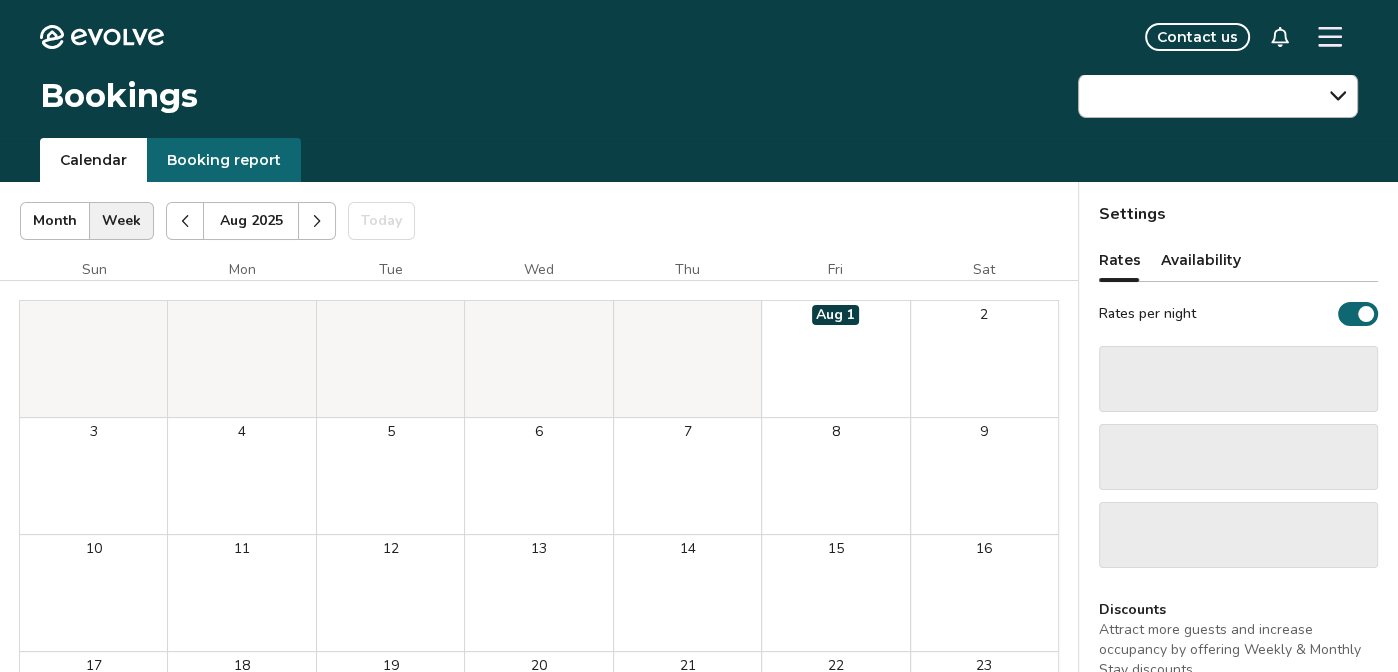 click 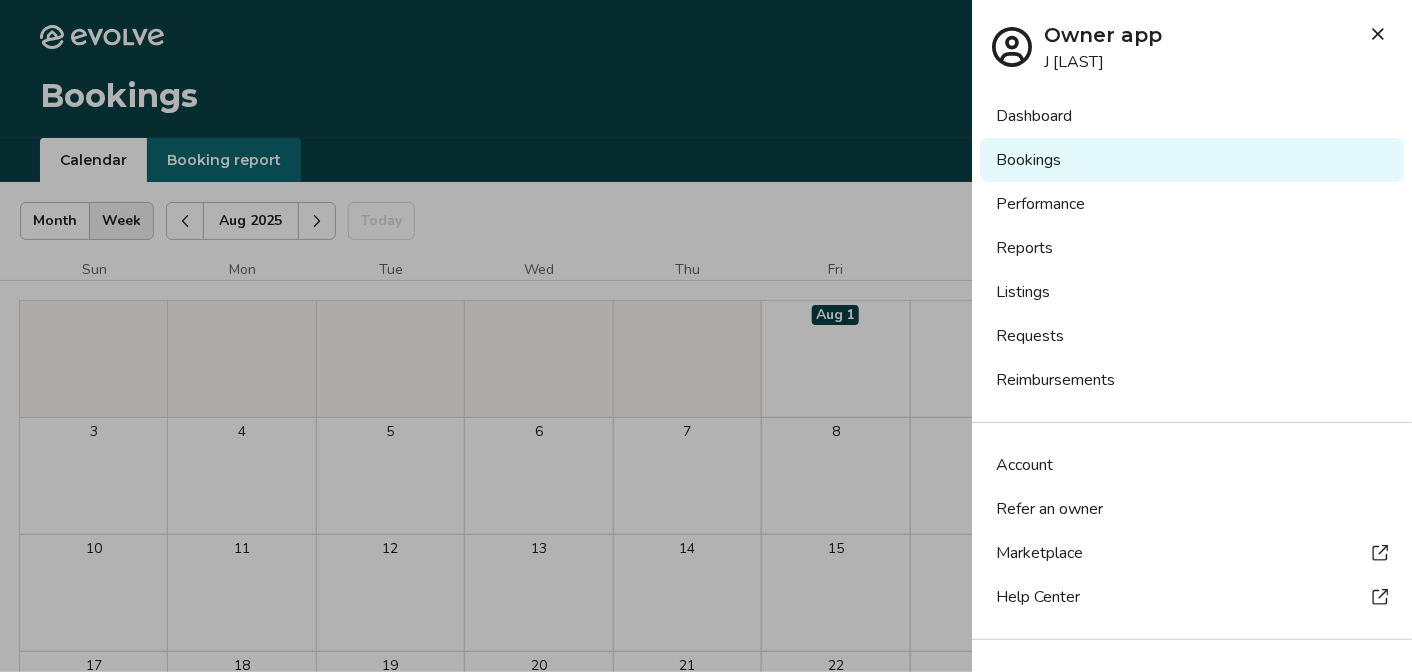 click on "J   Castellano" at bounding box center (1074, 62) 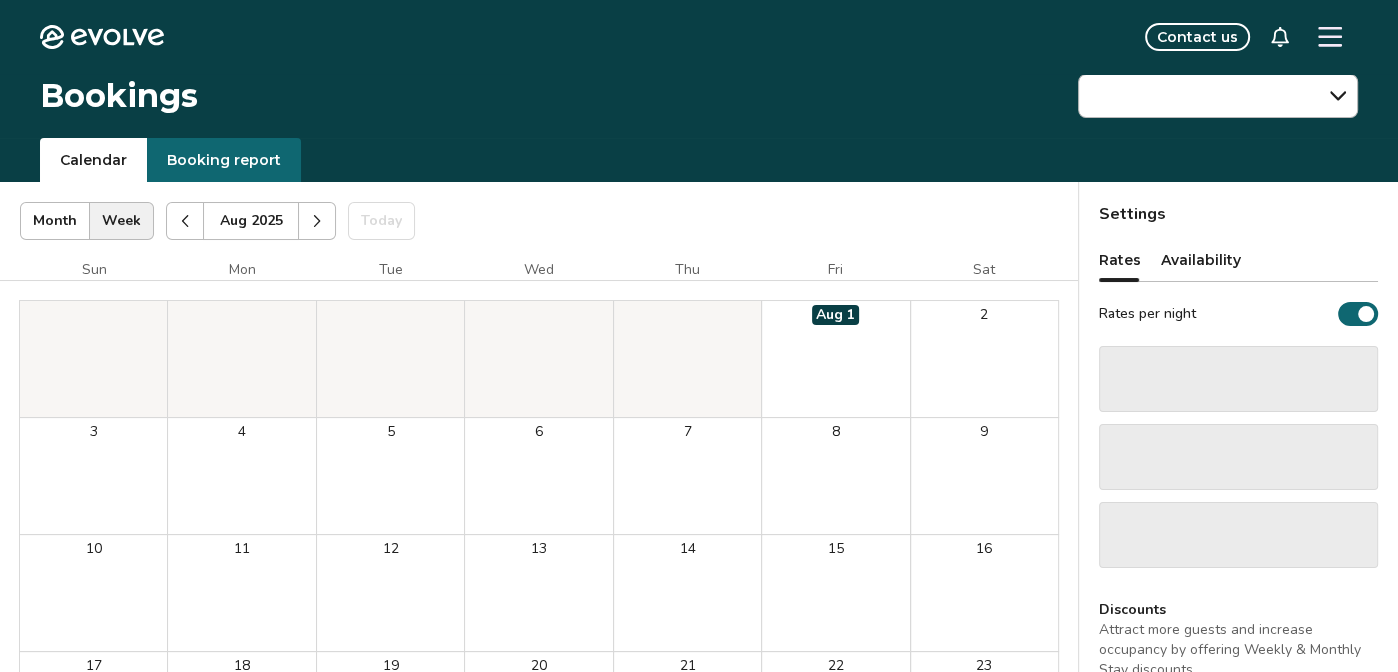click on "Evolve" 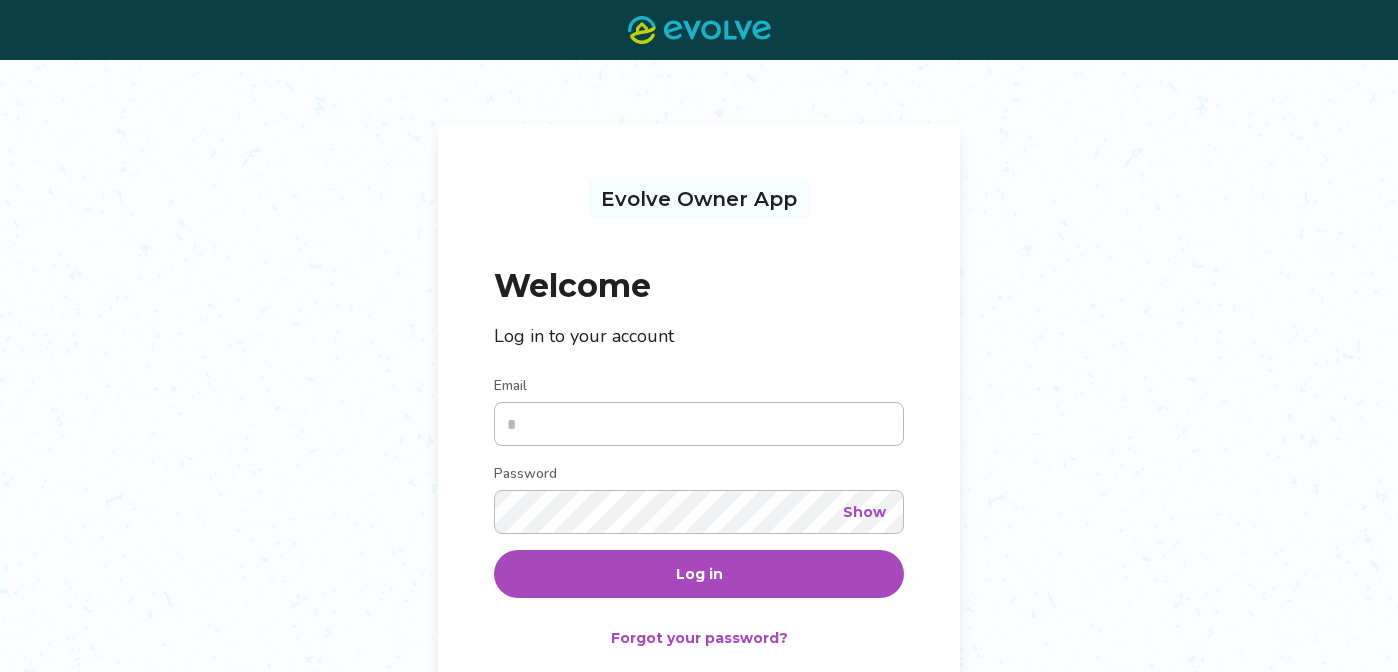 scroll, scrollTop: 0, scrollLeft: 0, axis: both 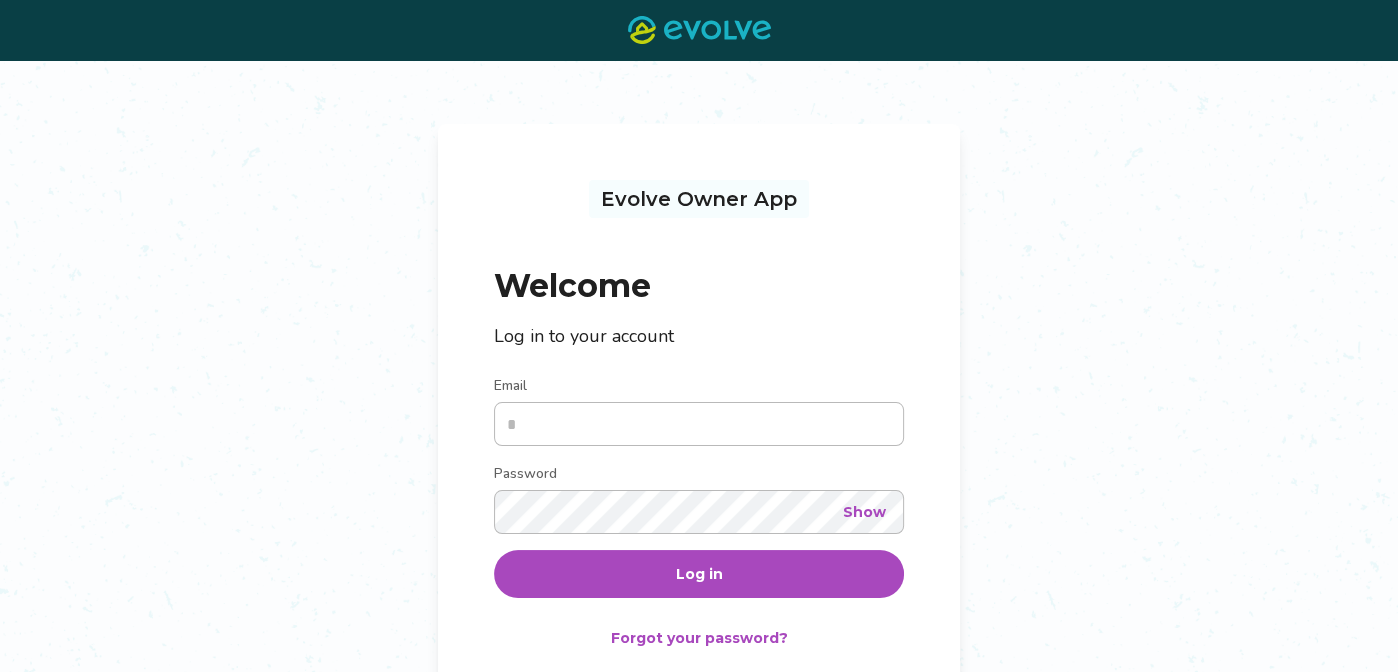 click on "Email" at bounding box center (699, 424) 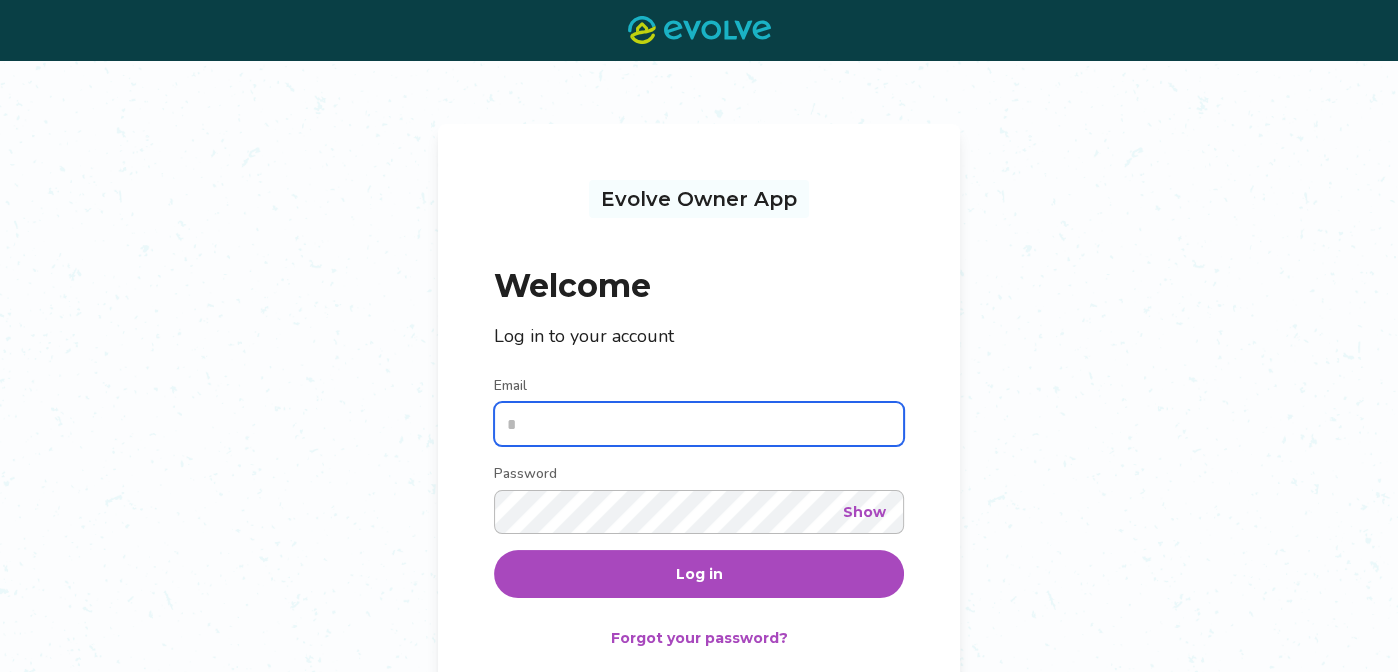 type on "**********" 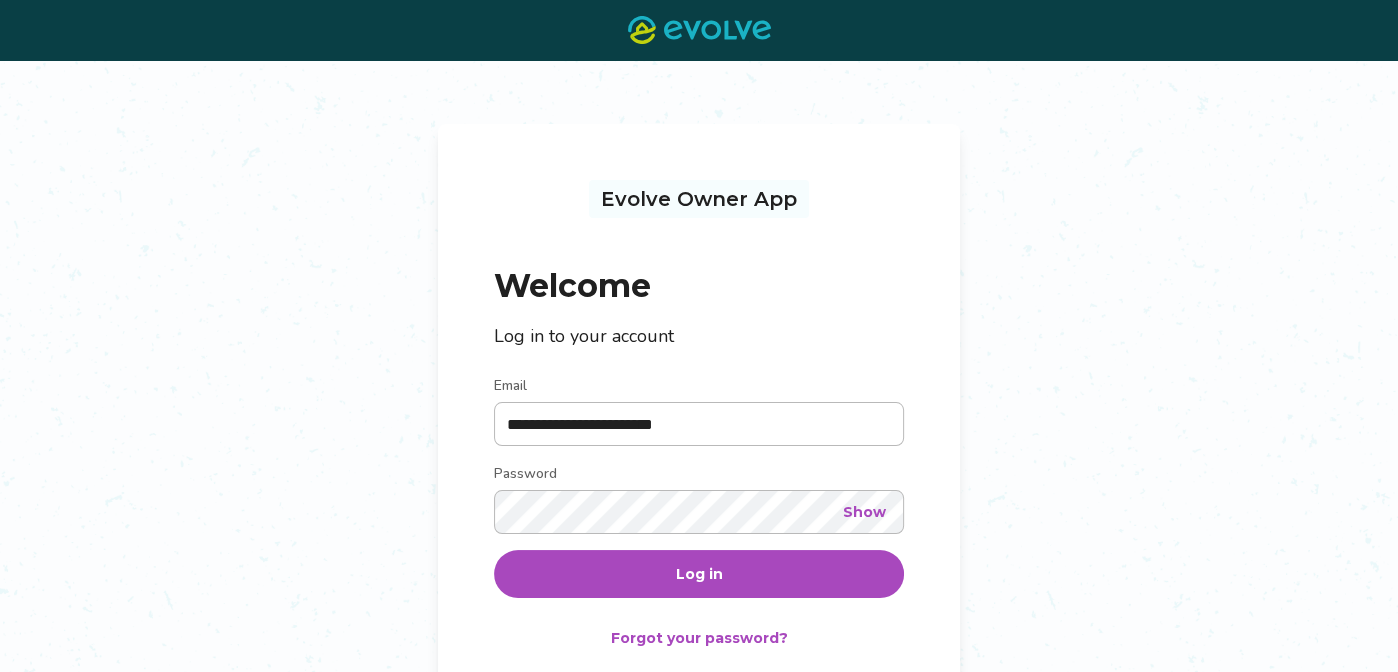 click on "Log in" at bounding box center [699, 574] 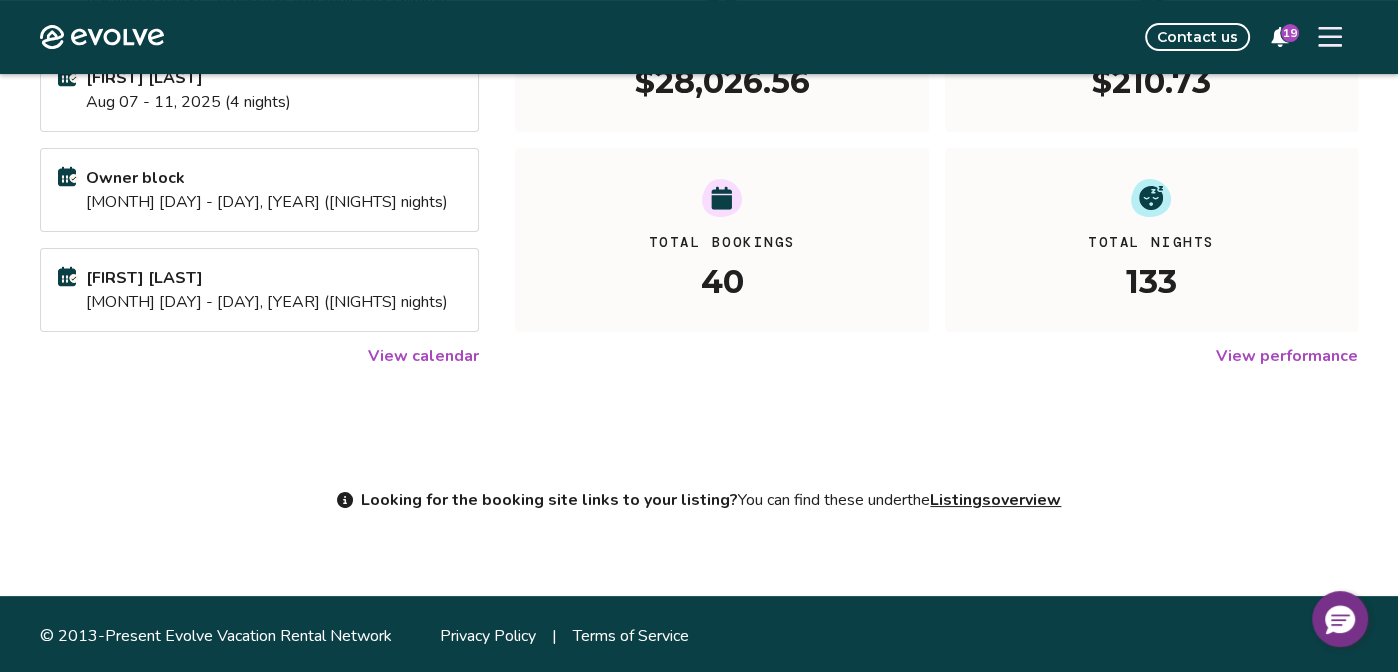 scroll, scrollTop: 361, scrollLeft: 0, axis: vertical 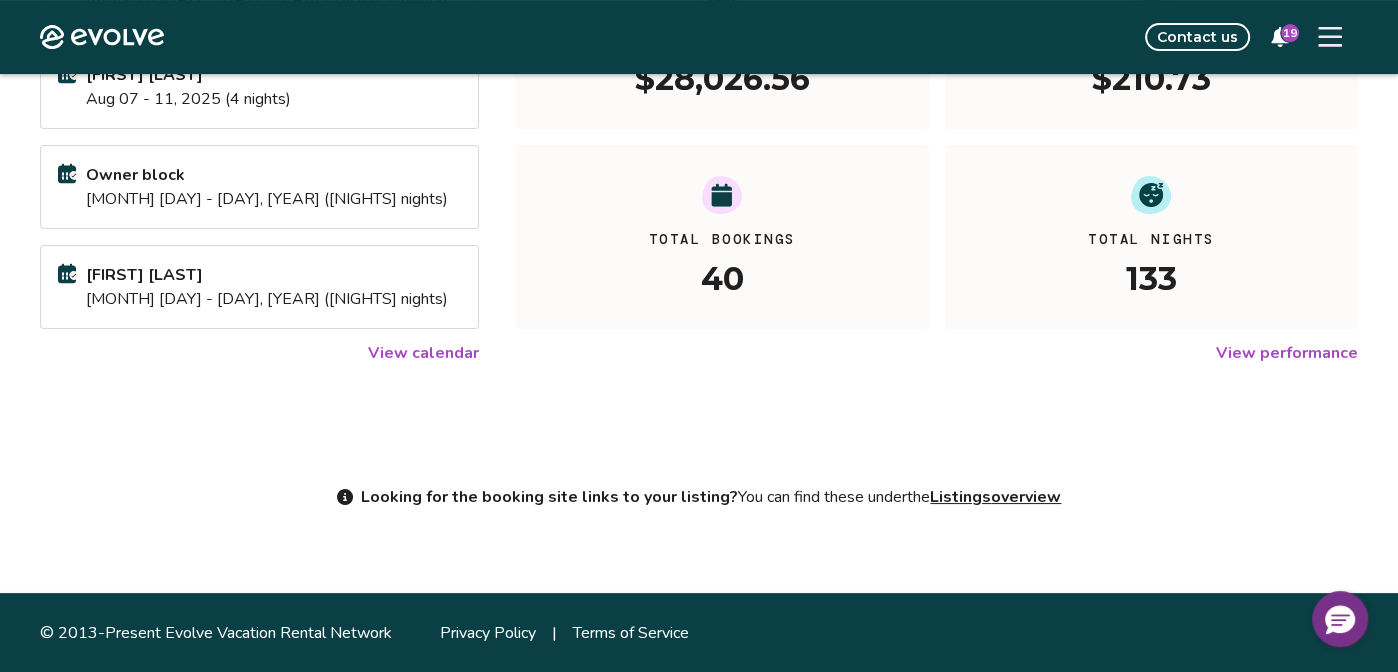 click on "View calendar" at bounding box center [423, 353] 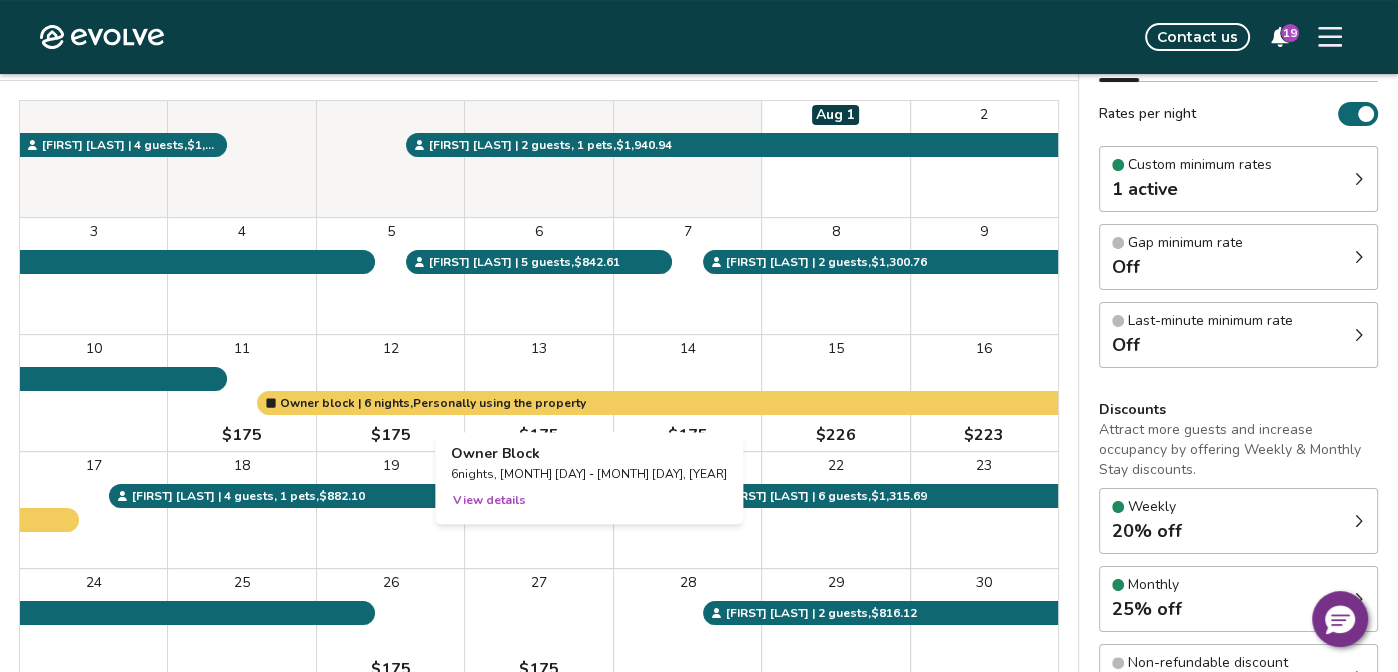 scroll, scrollTop: 0, scrollLeft: 0, axis: both 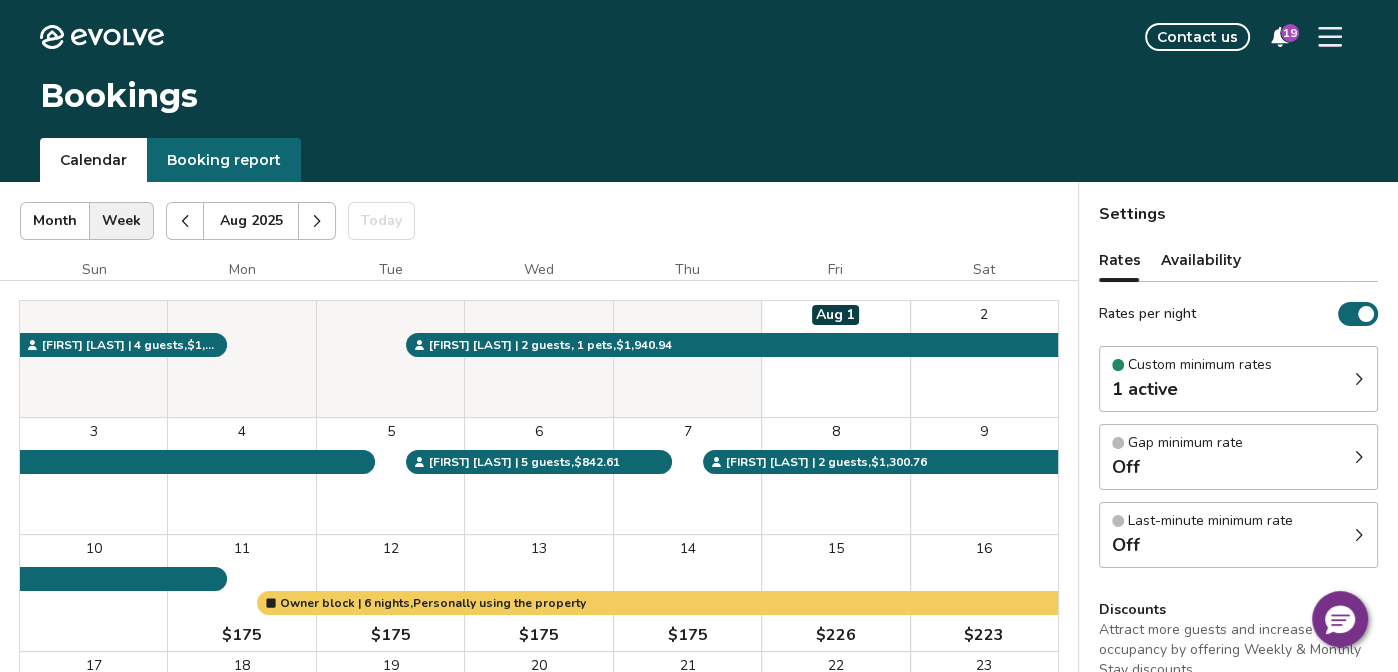 click at bounding box center (317, 221) 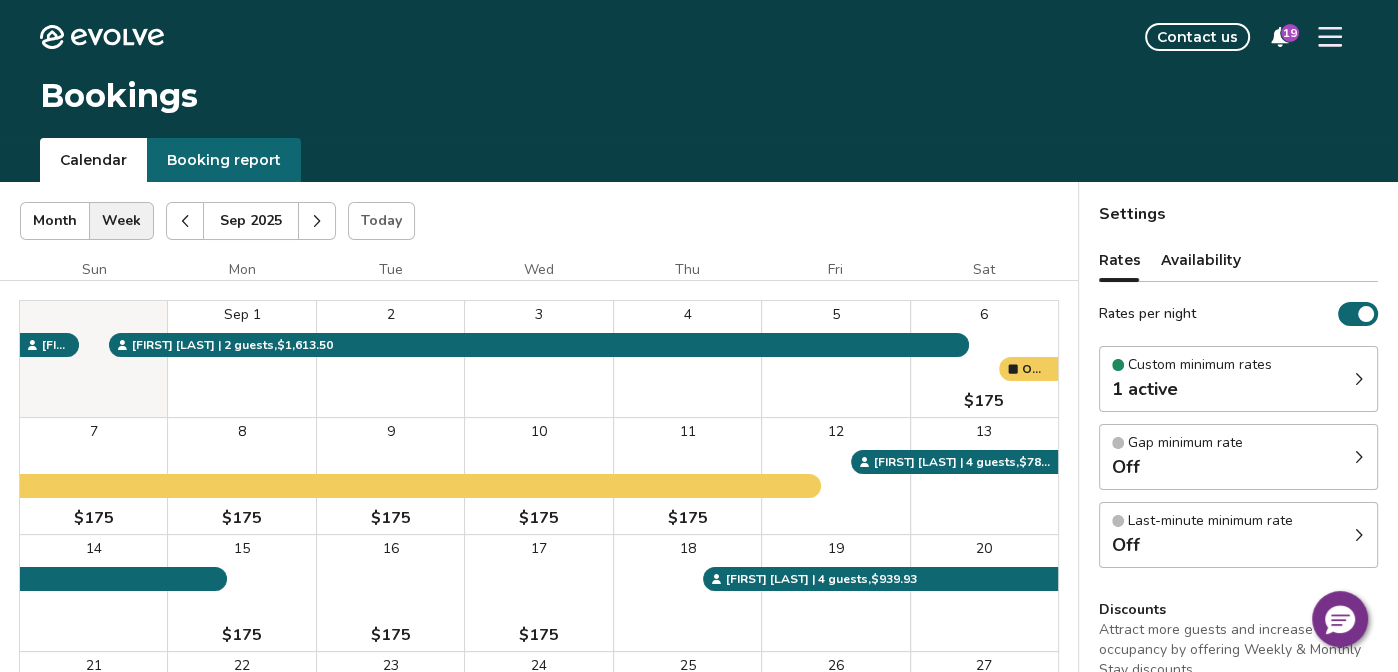 click at bounding box center (317, 221) 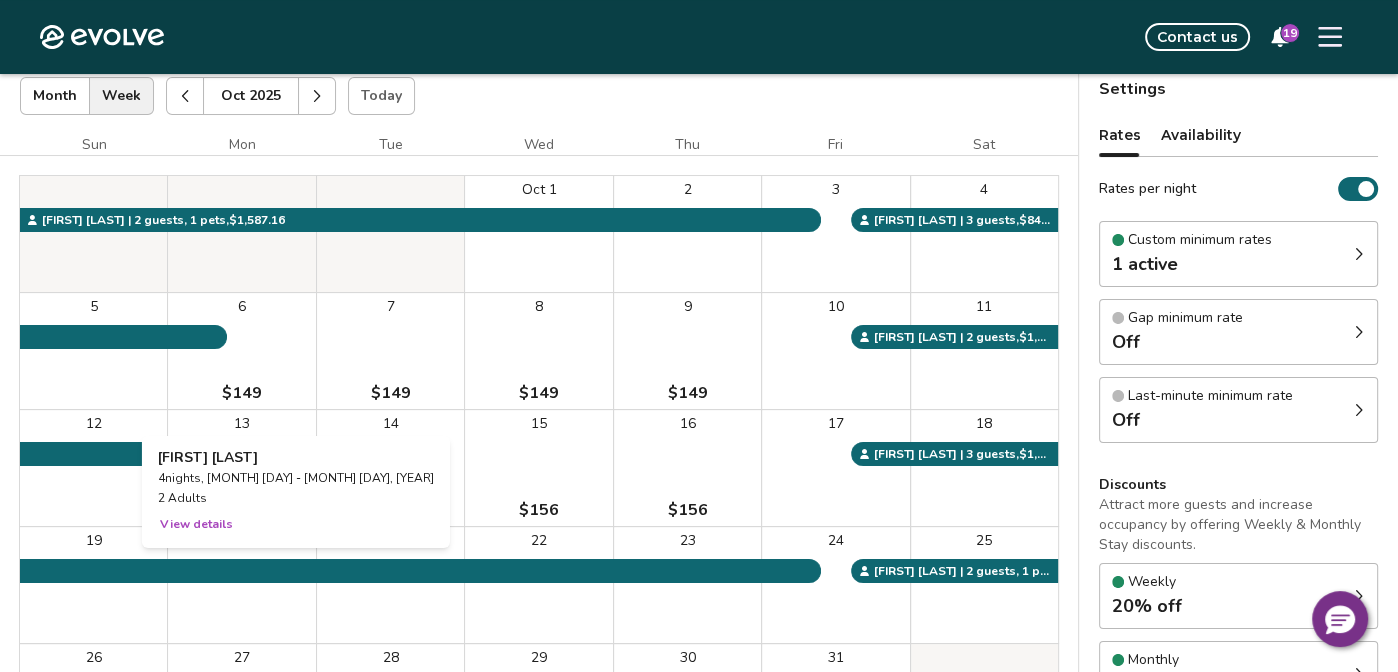 scroll, scrollTop: 100, scrollLeft: 0, axis: vertical 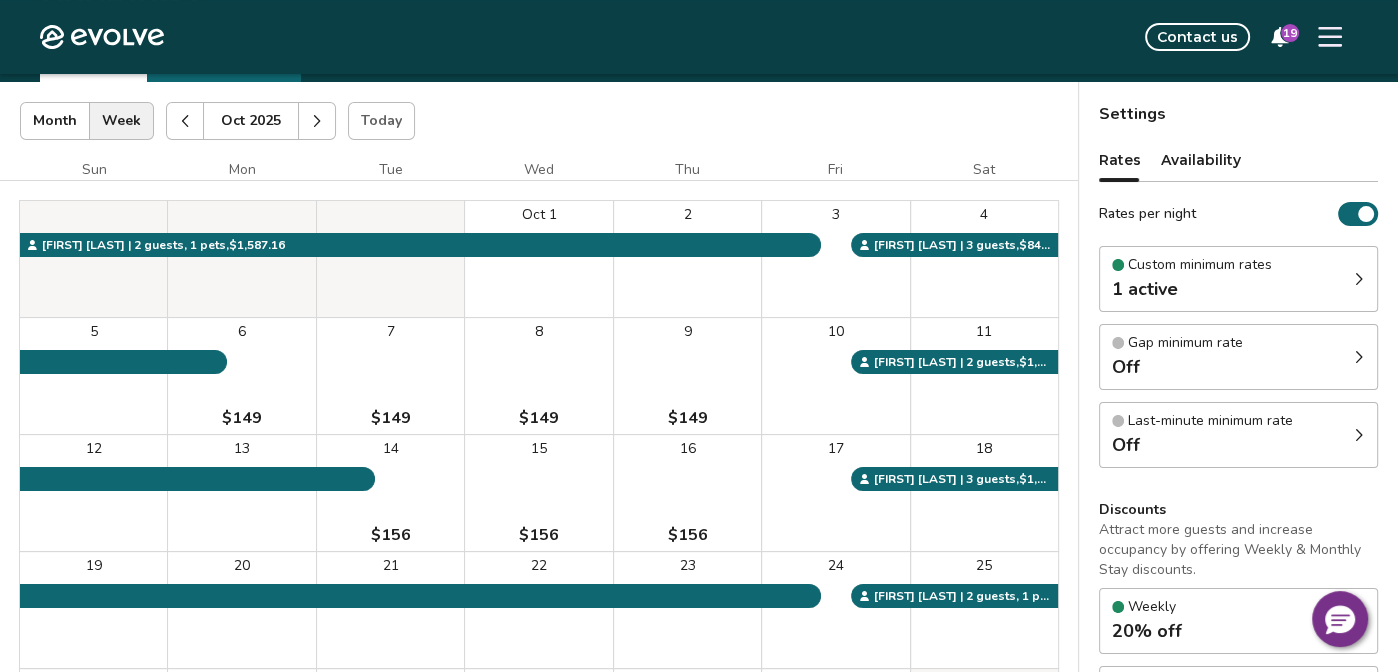 click at bounding box center [317, 121] 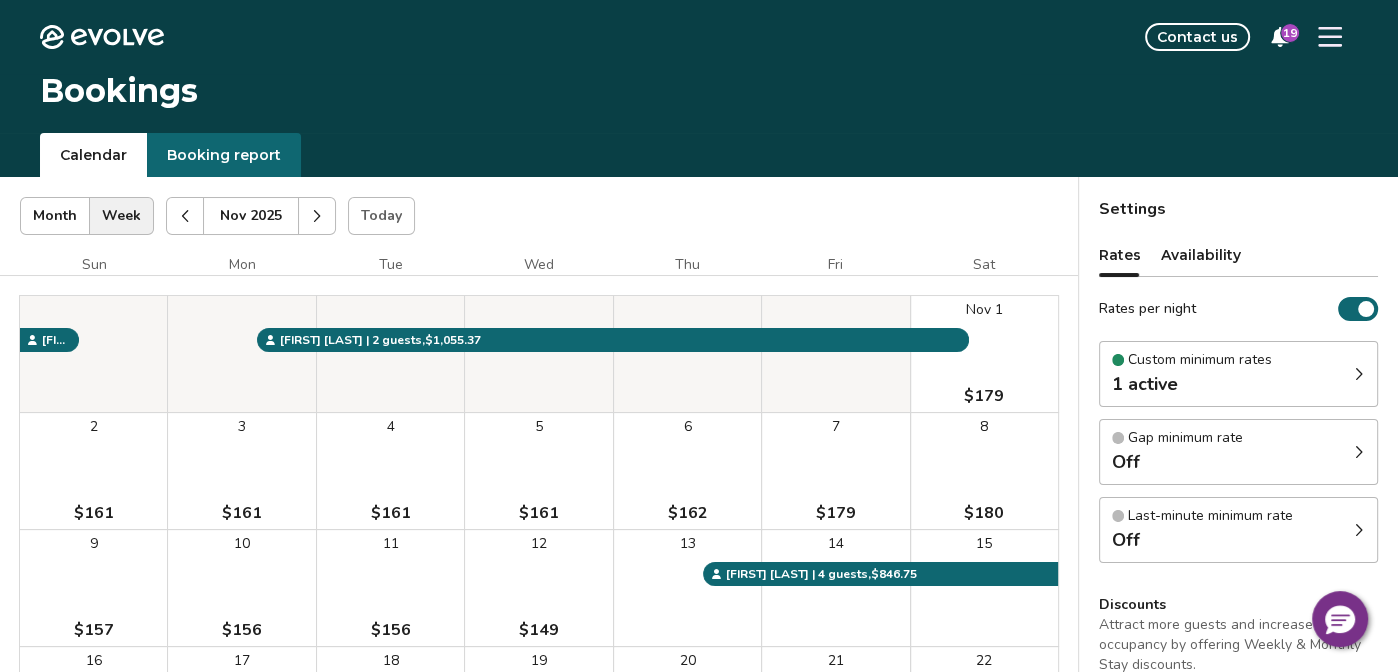scroll, scrollTop: 0, scrollLeft: 0, axis: both 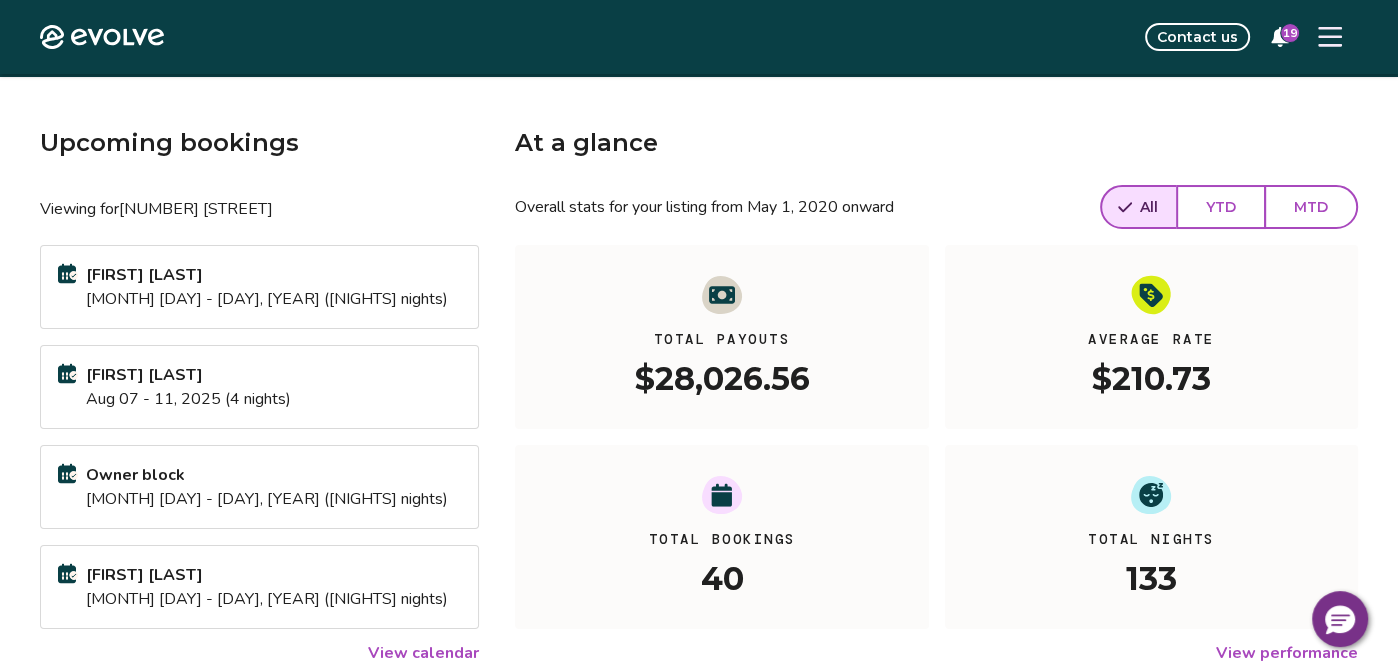 click on "[FIRST] [LAST]" at bounding box center (267, 275) 